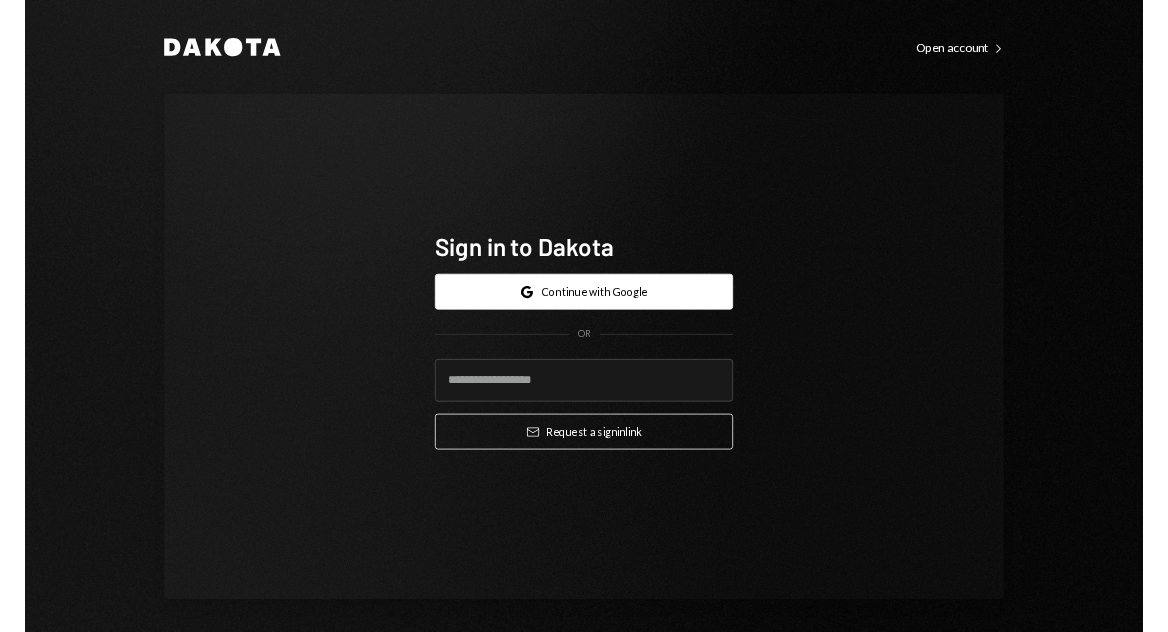 scroll, scrollTop: 0, scrollLeft: 0, axis: both 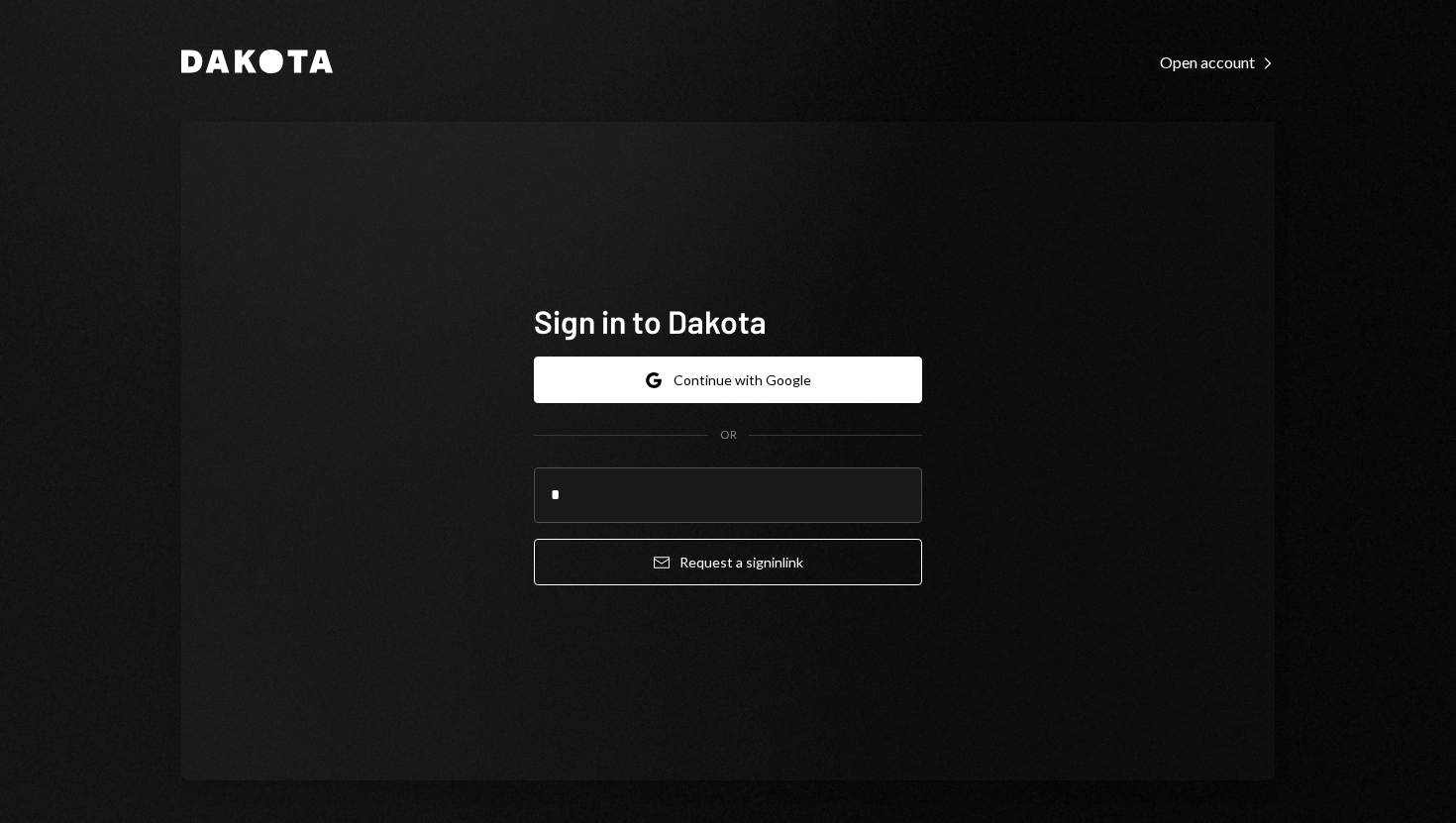 type on "**********" 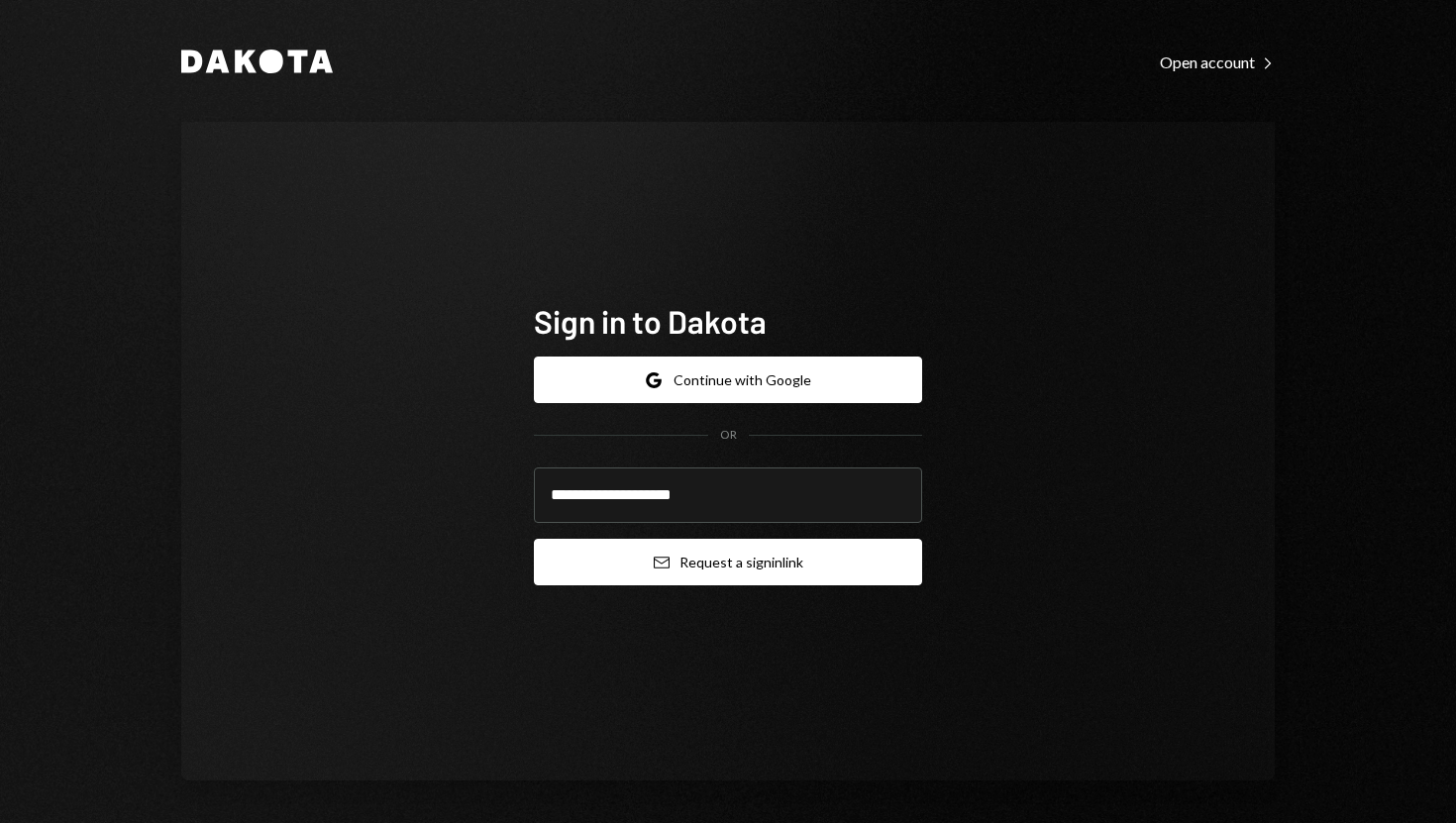 click on "Email Request a sign  in  link" at bounding box center [728, 562] 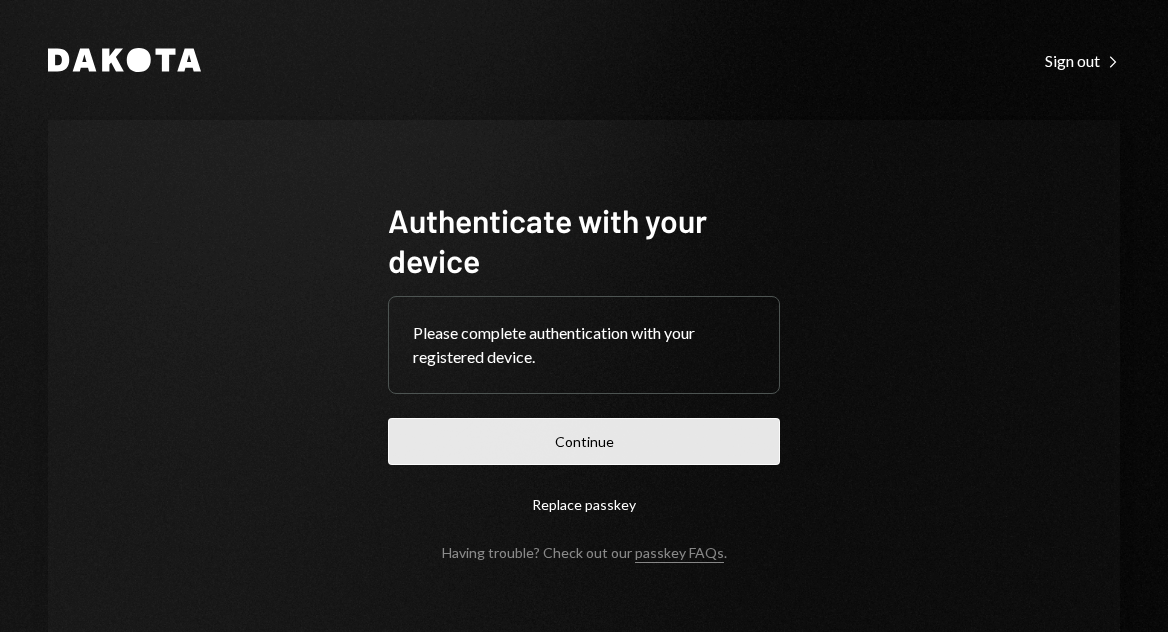 scroll, scrollTop: 0, scrollLeft: 0, axis: both 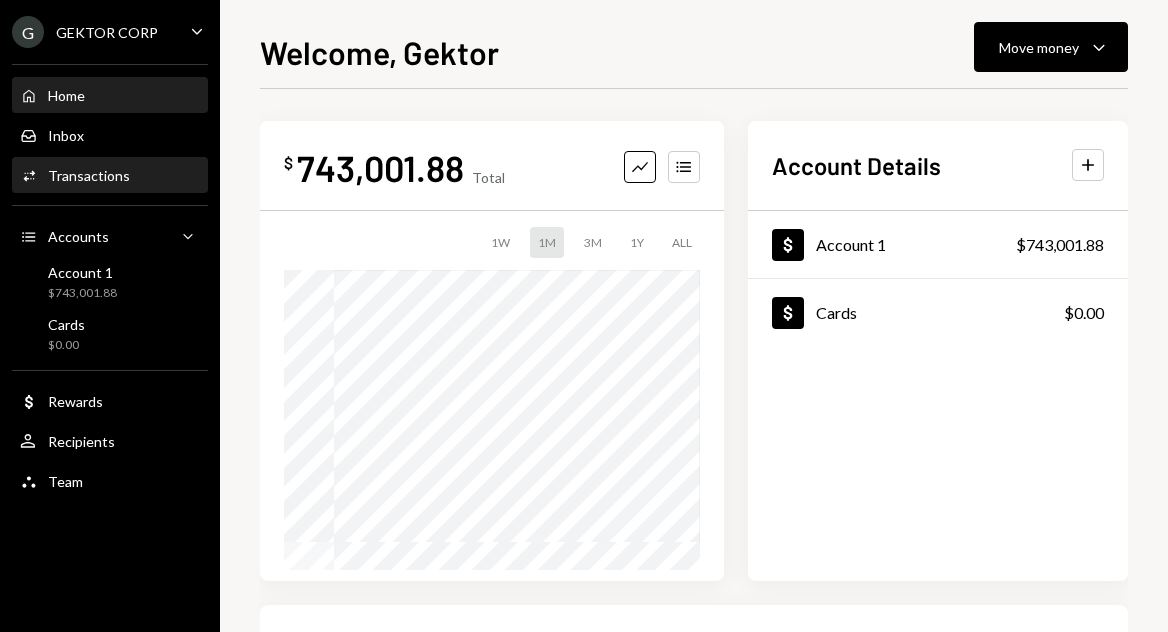 click on "Transactions" at bounding box center (89, 175) 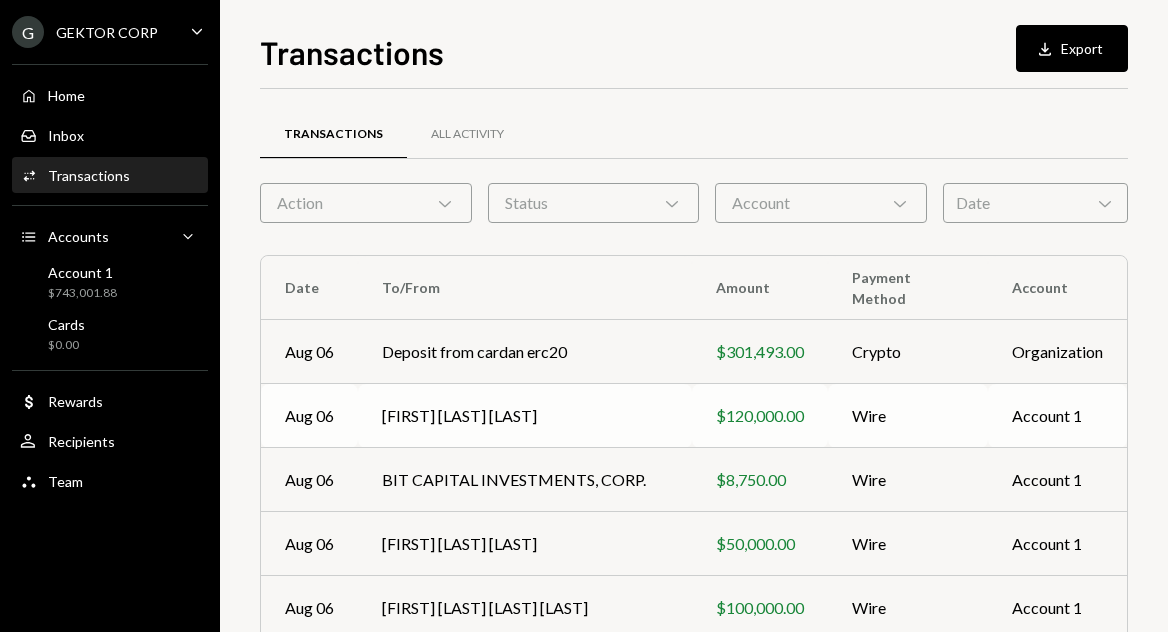 click on "[FIRST] [LAST] [LAST]" at bounding box center [525, 416] 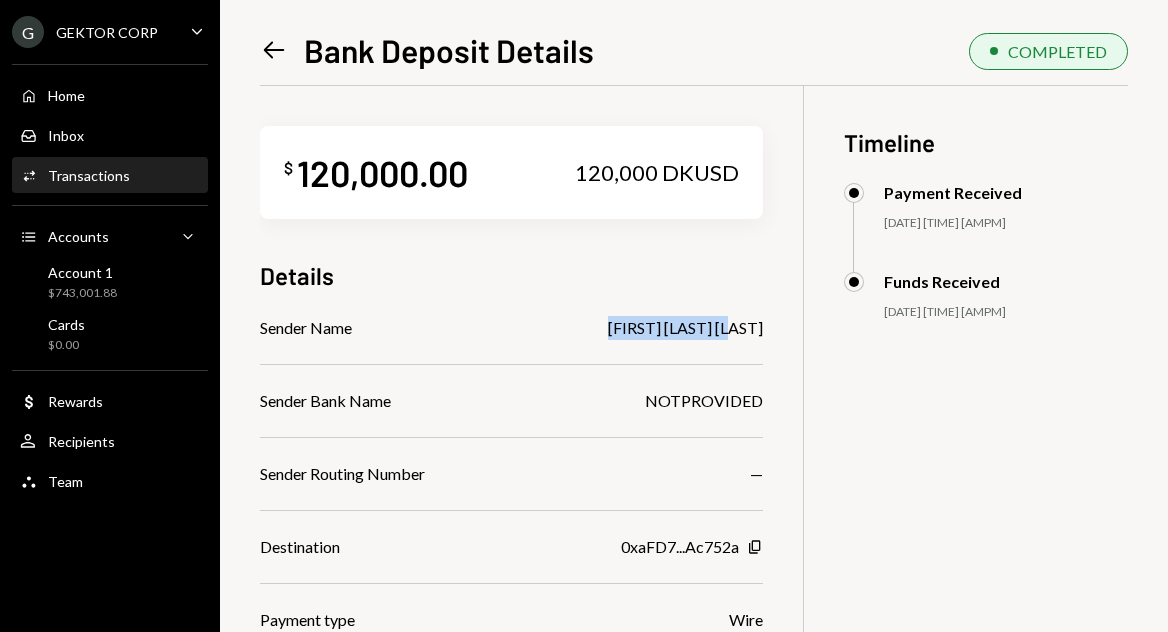 drag, startPoint x: 613, startPoint y: 324, endPoint x: 781, endPoint y: 322, distance: 168.0119 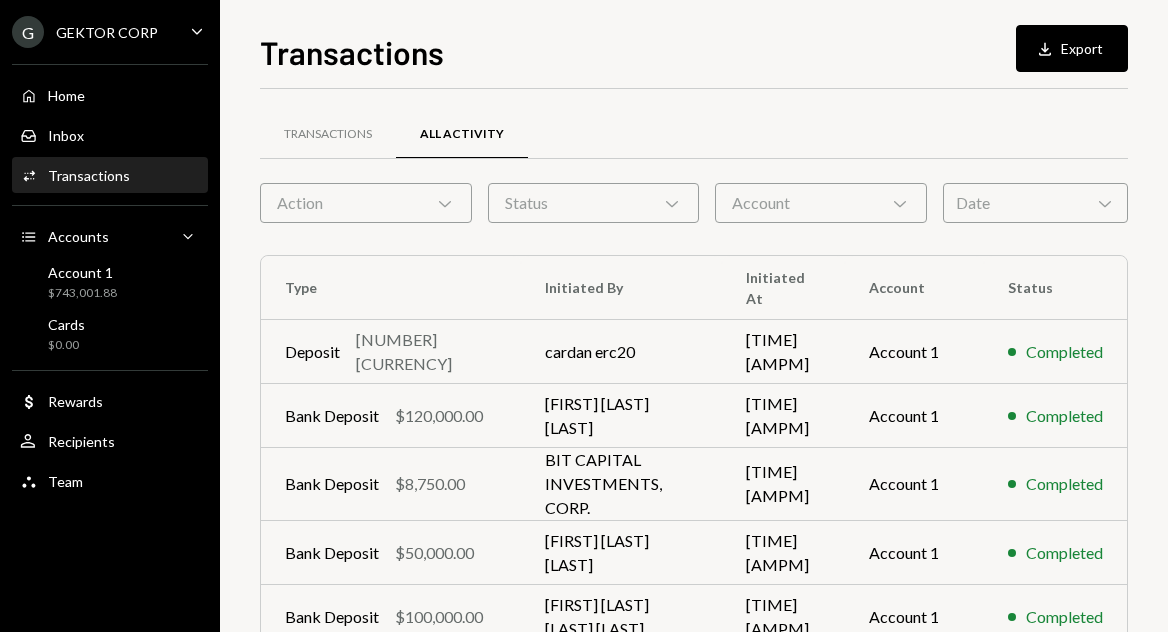 click on "BIT CAPITAL INVESTMENTS, CORP." at bounding box center (621, 484) 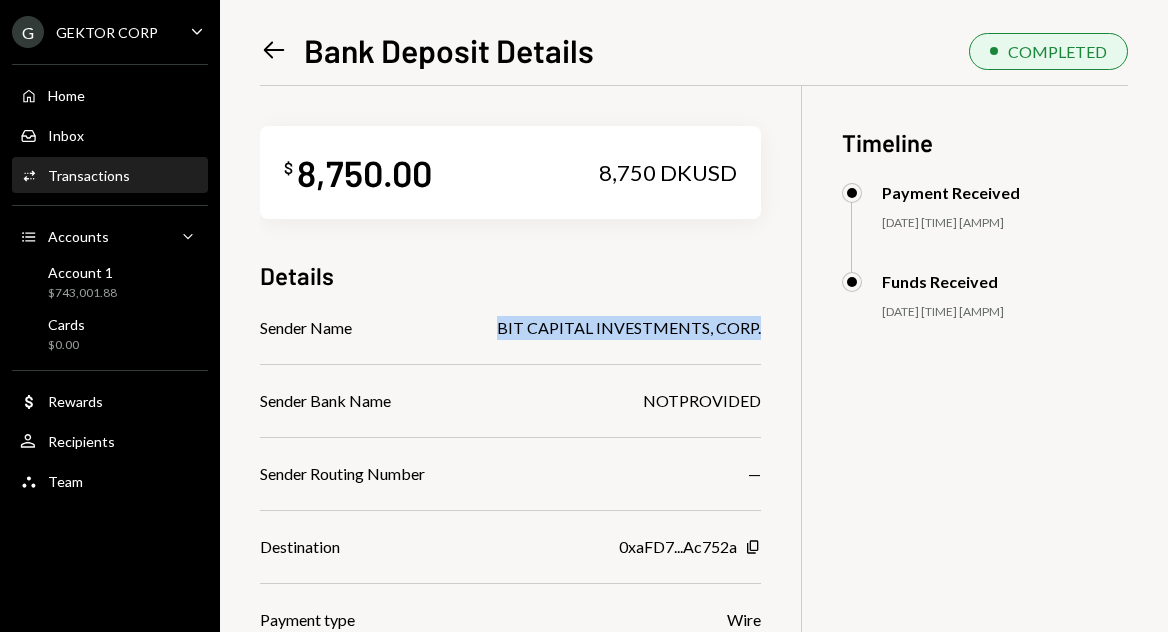 drag, startPoint x: 500, startPoint y: 329, endPoint x: 769, endPoint y: 321, distance: 269.11893 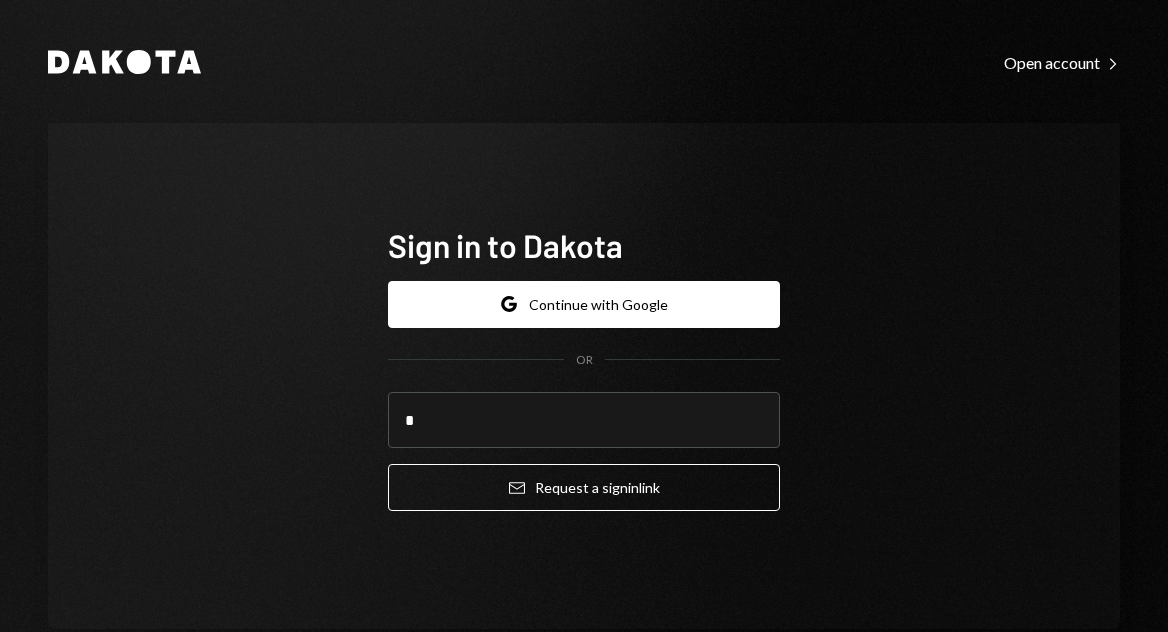 type on "*" 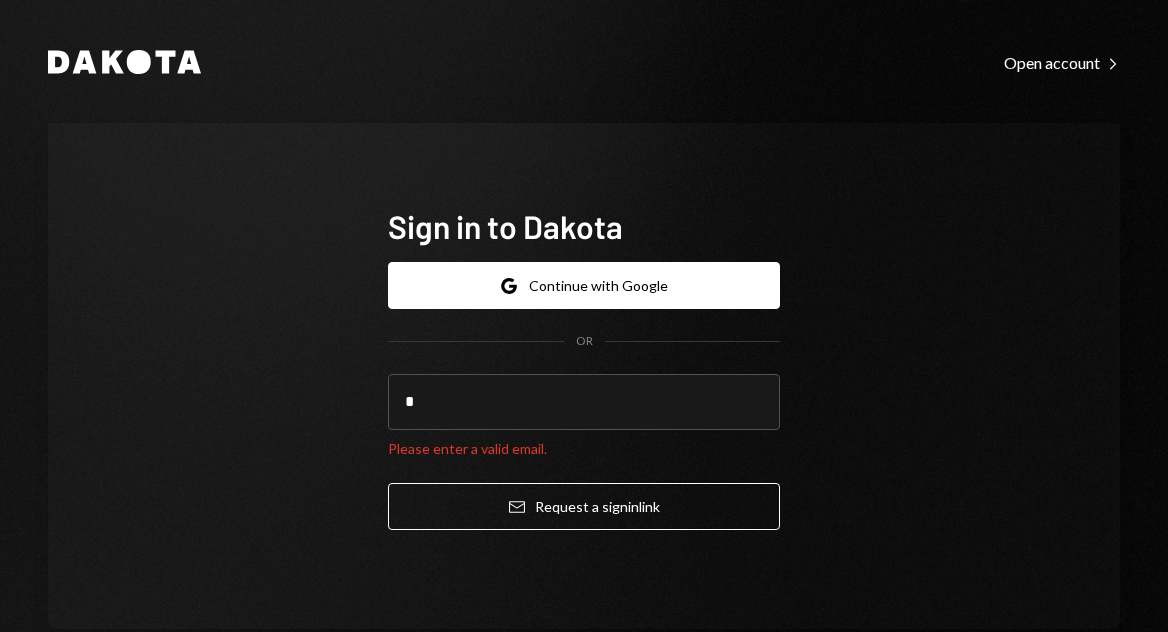 click on "[BRAND] Open account Right Caret Sign in to [BRAND] [BRAND] Continue with [BRAND] OR * Please enter a valid email. Email Request a sign  in  link" at bounding box center (584, 338) 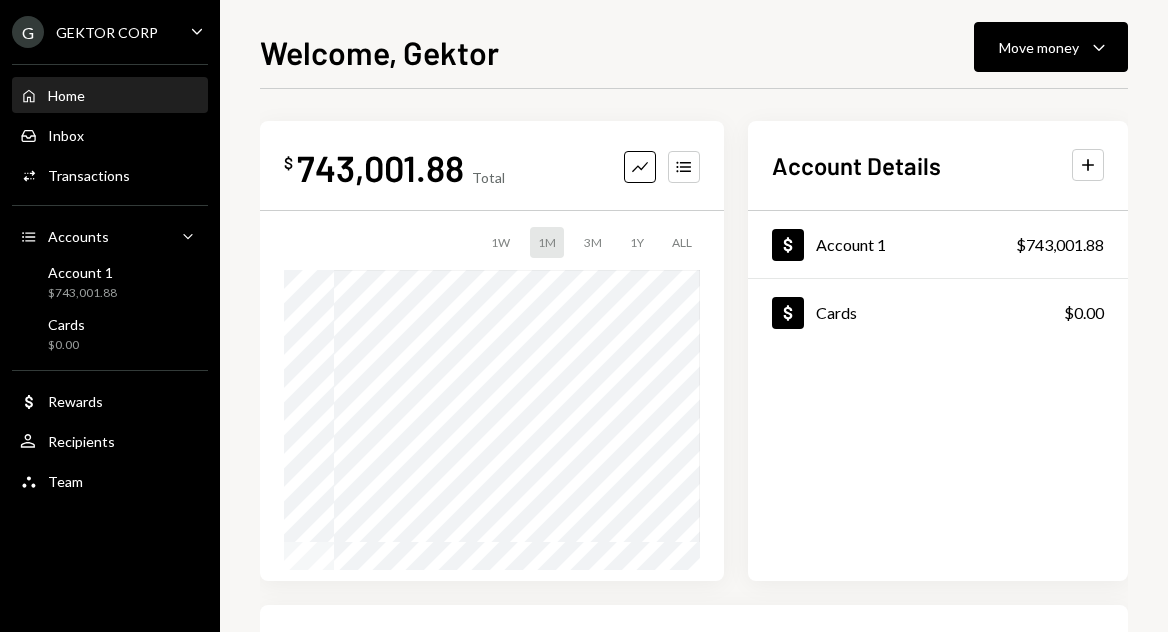 scroll, scrollTop: 0, scrollLeft: 0, axis: both 